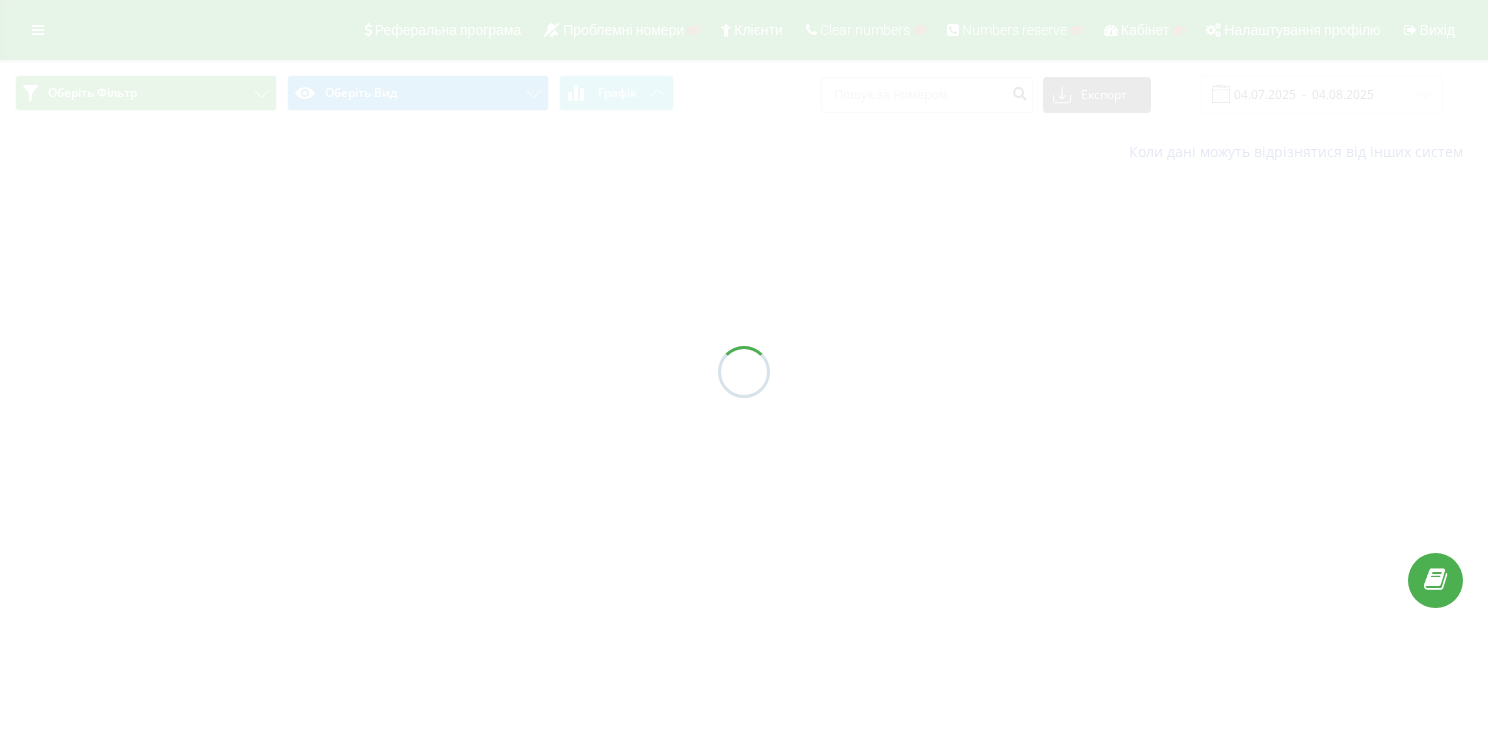 scroll, scrollTop: 0, scrollLeft: 0, axis: both 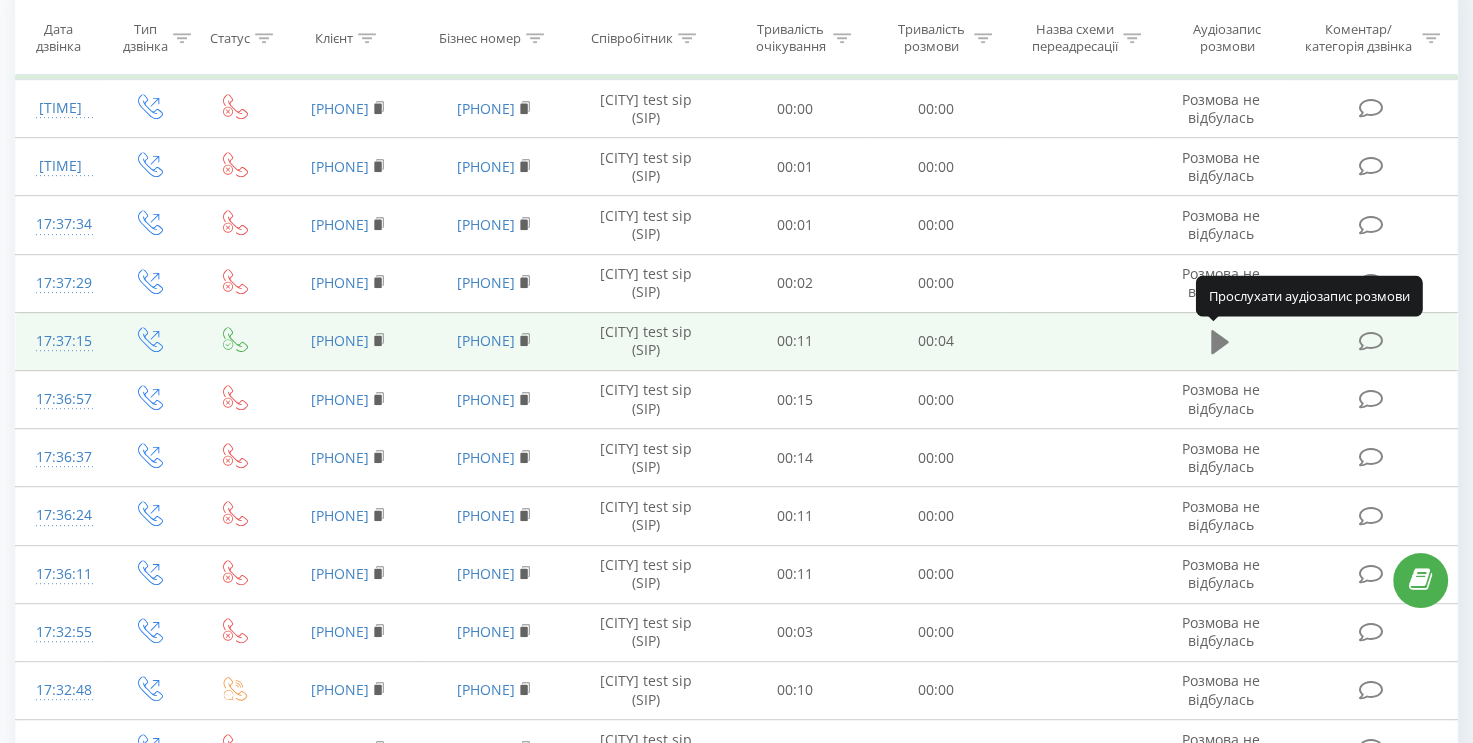 click 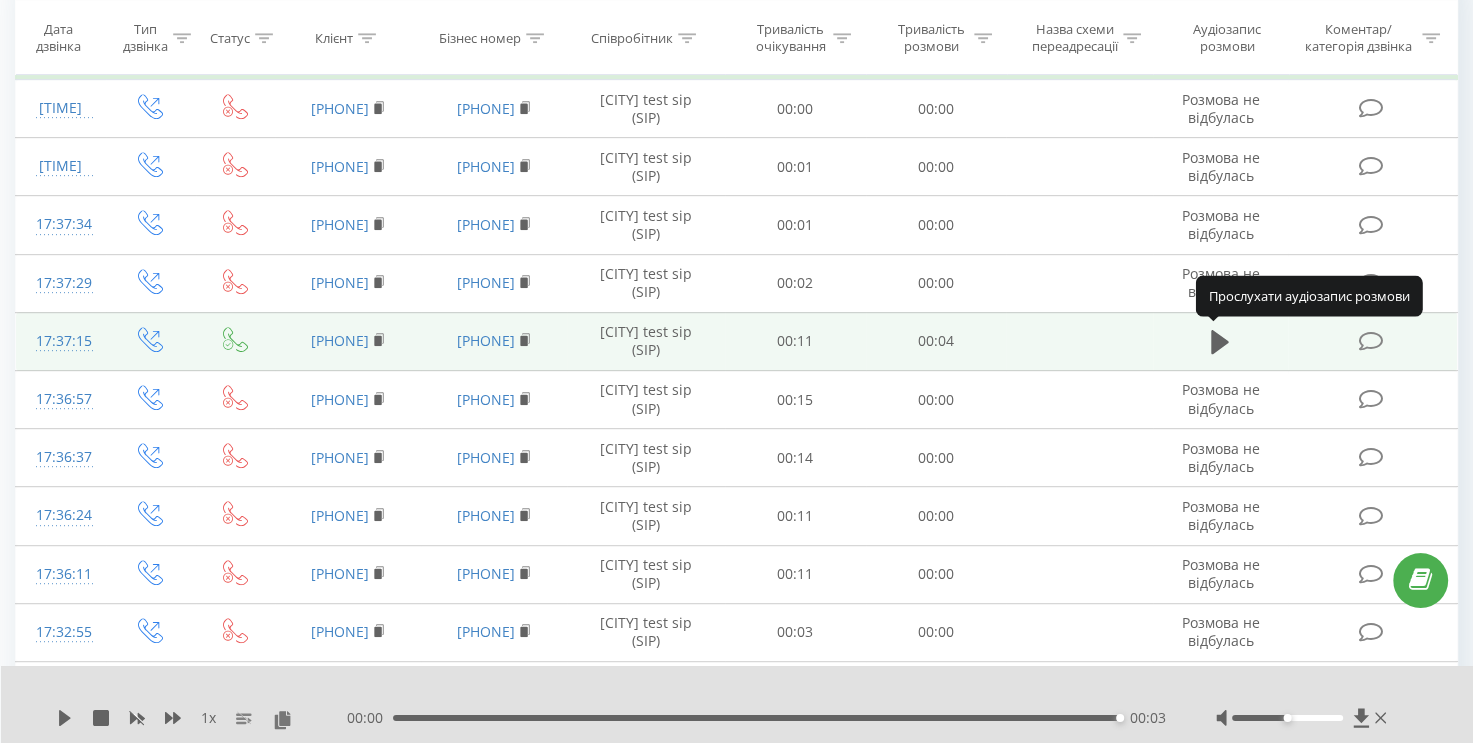 click 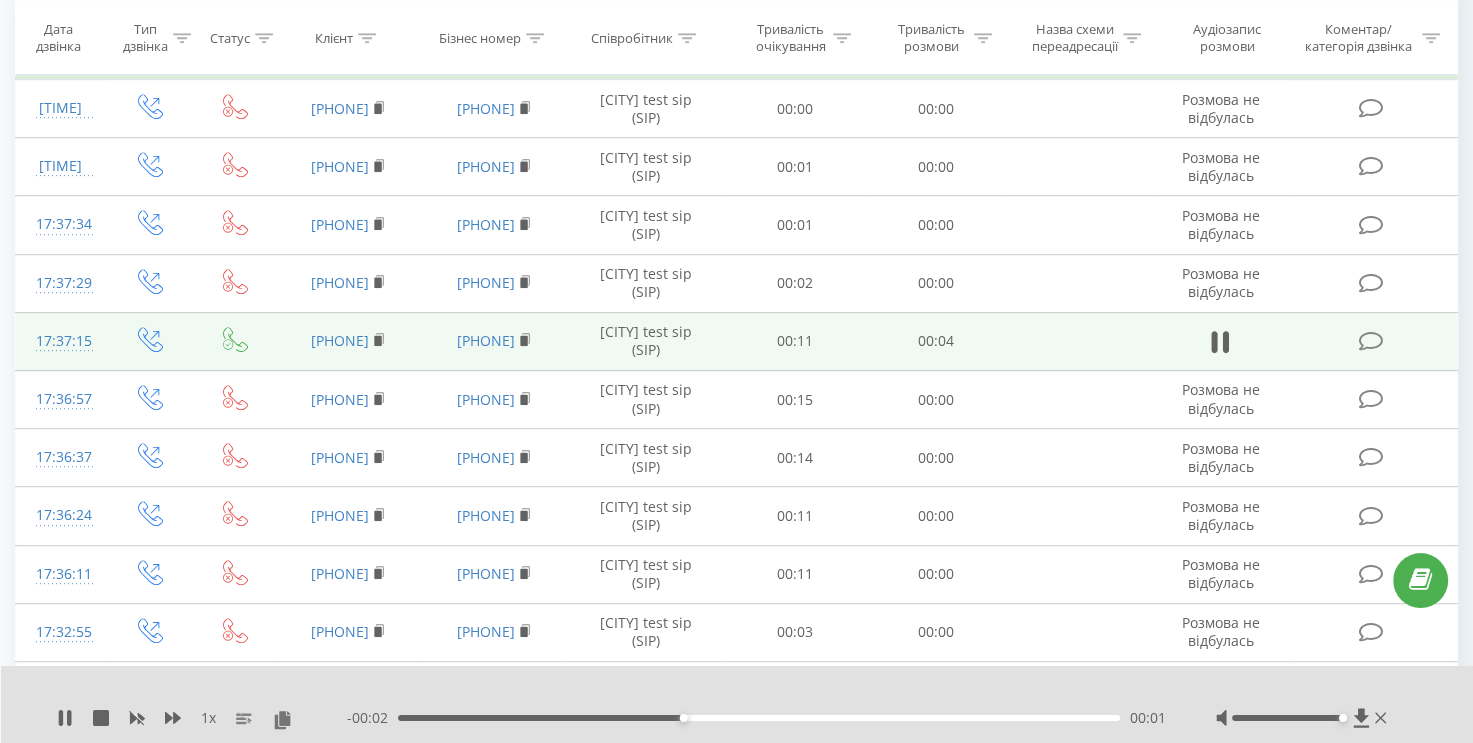 drag, startPoint x: 1283, startPoint y: 718, endPoint x: 1348, endPoint y: 718, distance: 65 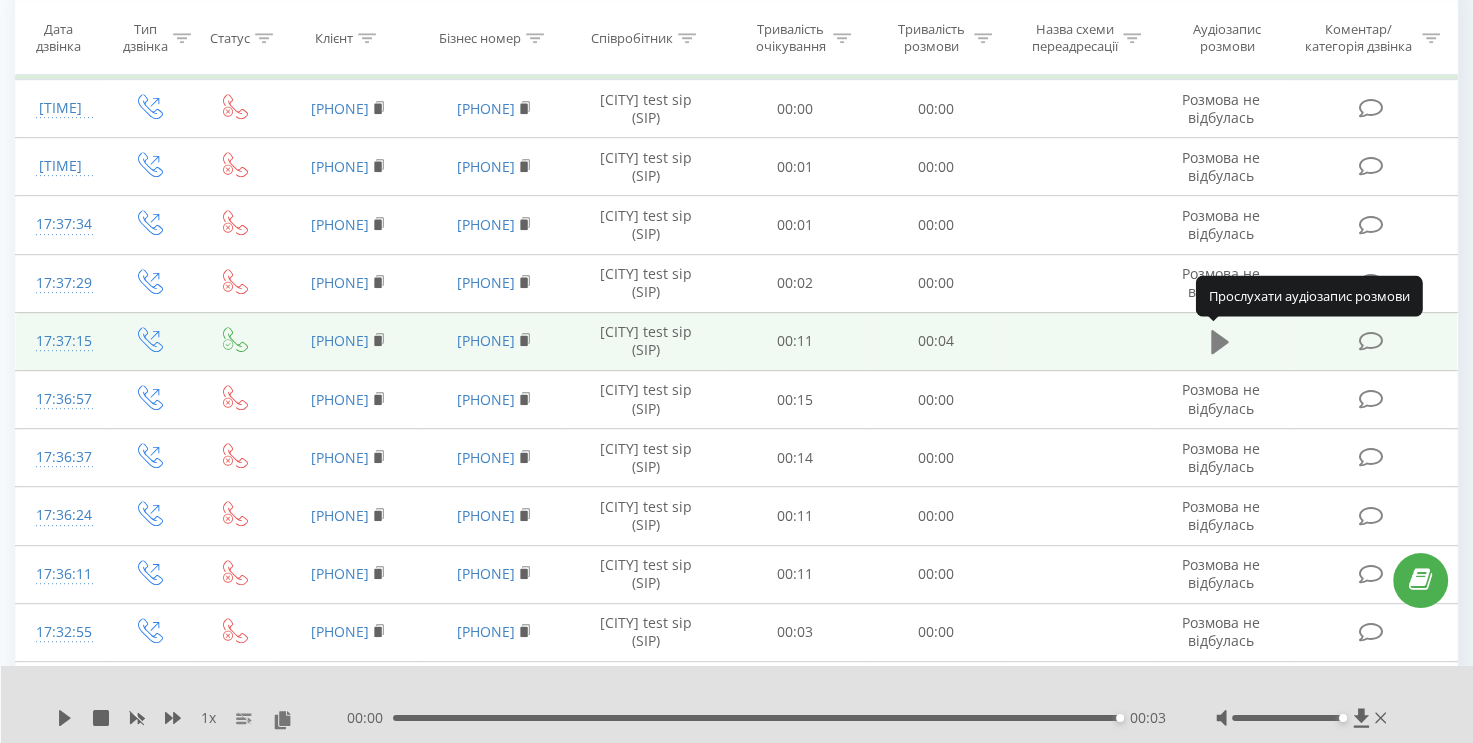 click 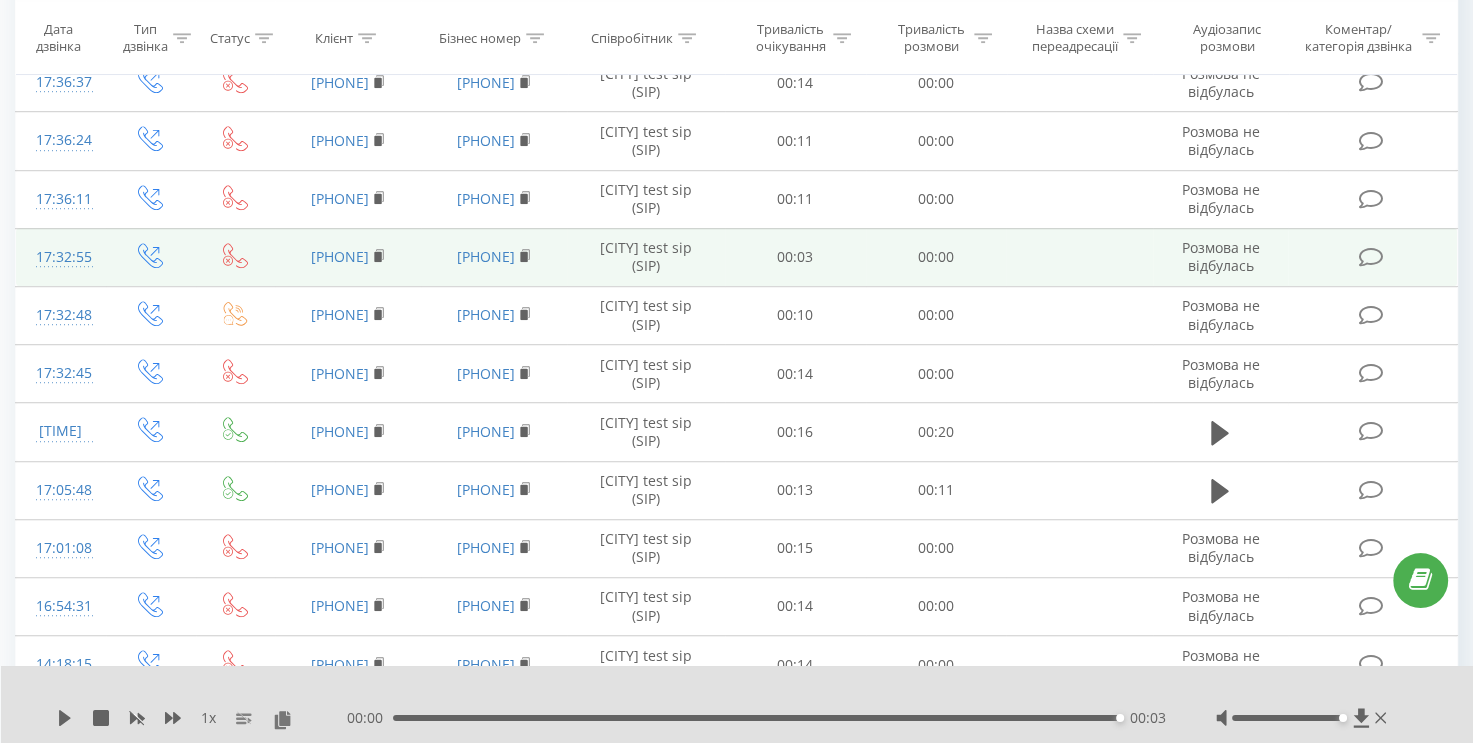 scroll, scrollTop: 1300, scrollLeft: 0, axis: vertical 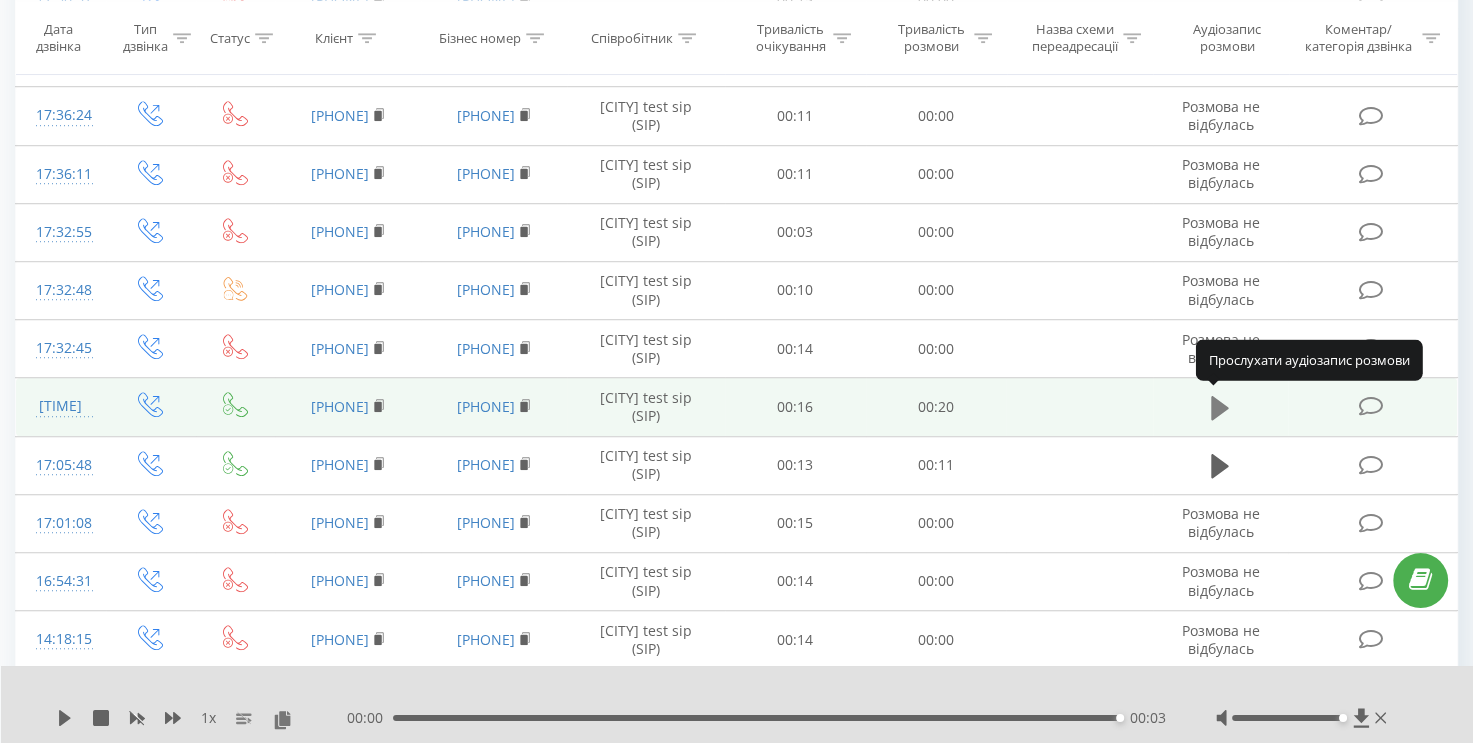 click 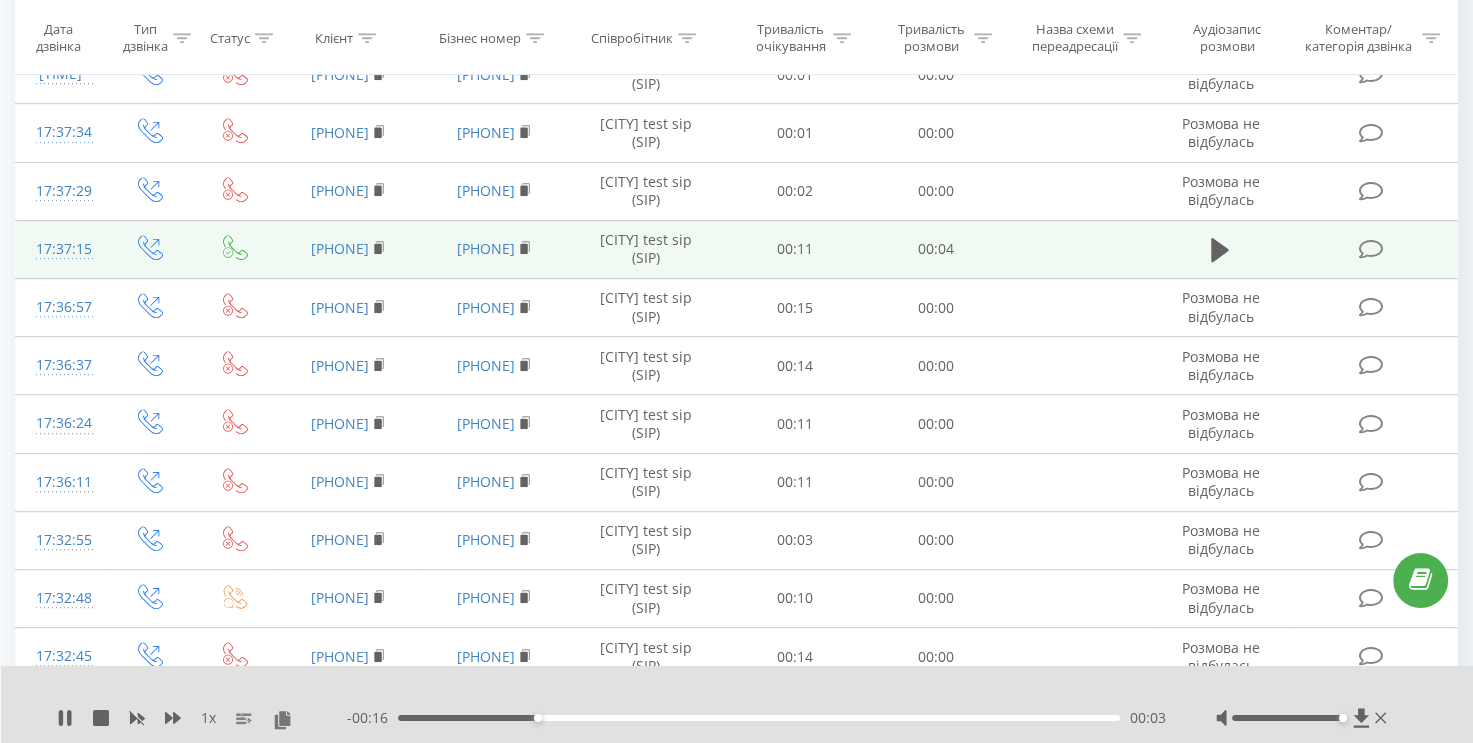 scroll, scrollTop: 800, scrollLeft: 0, axis: vertical 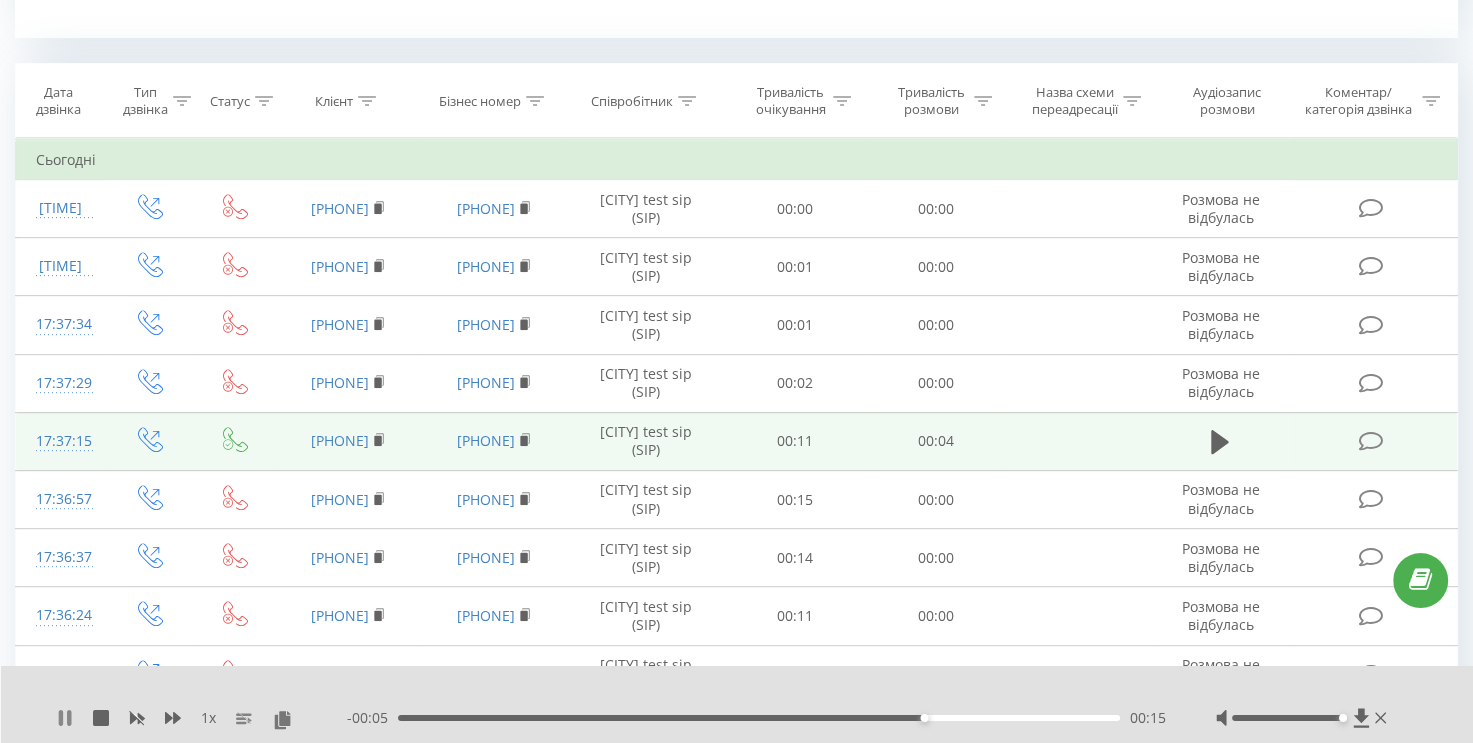 click 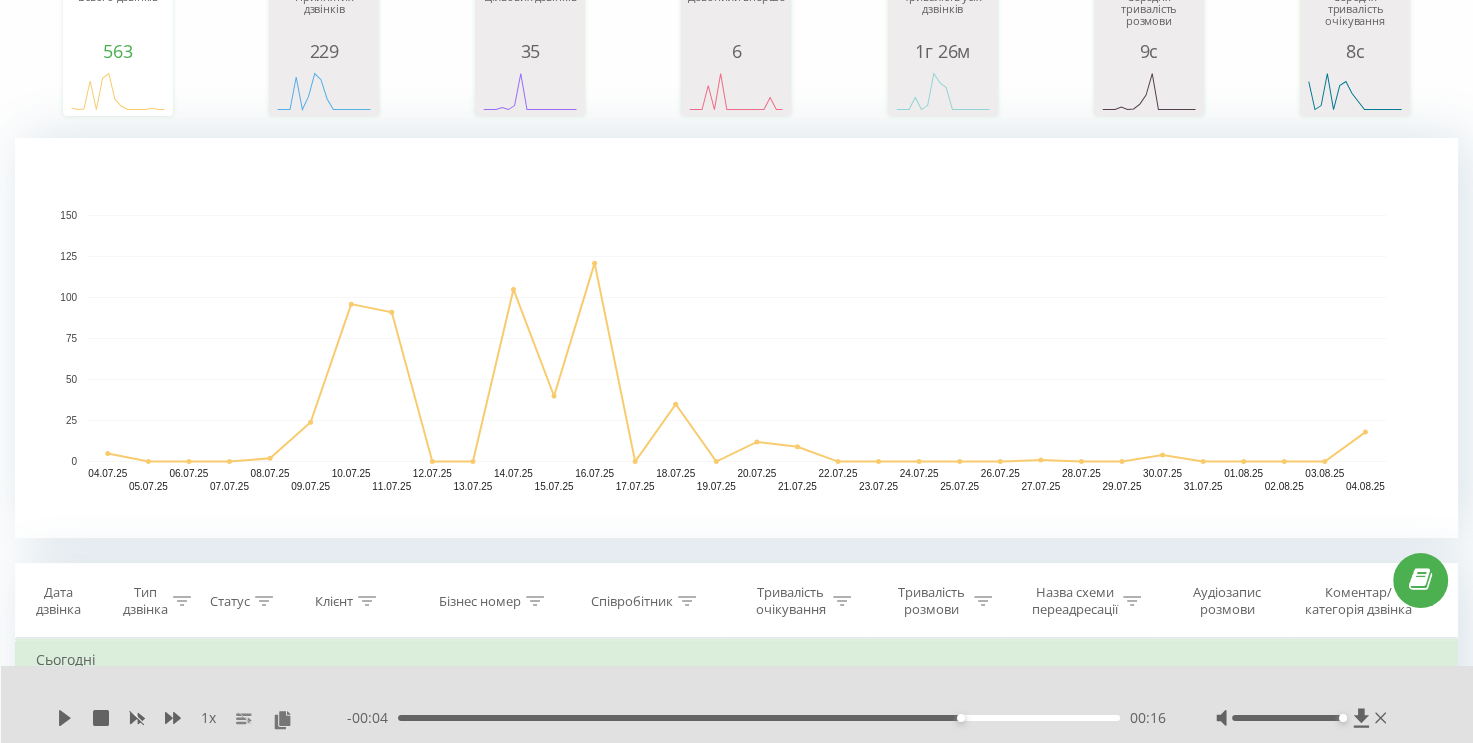 scroll, scrollTop: 0, scrollLeft: 0, axis: both 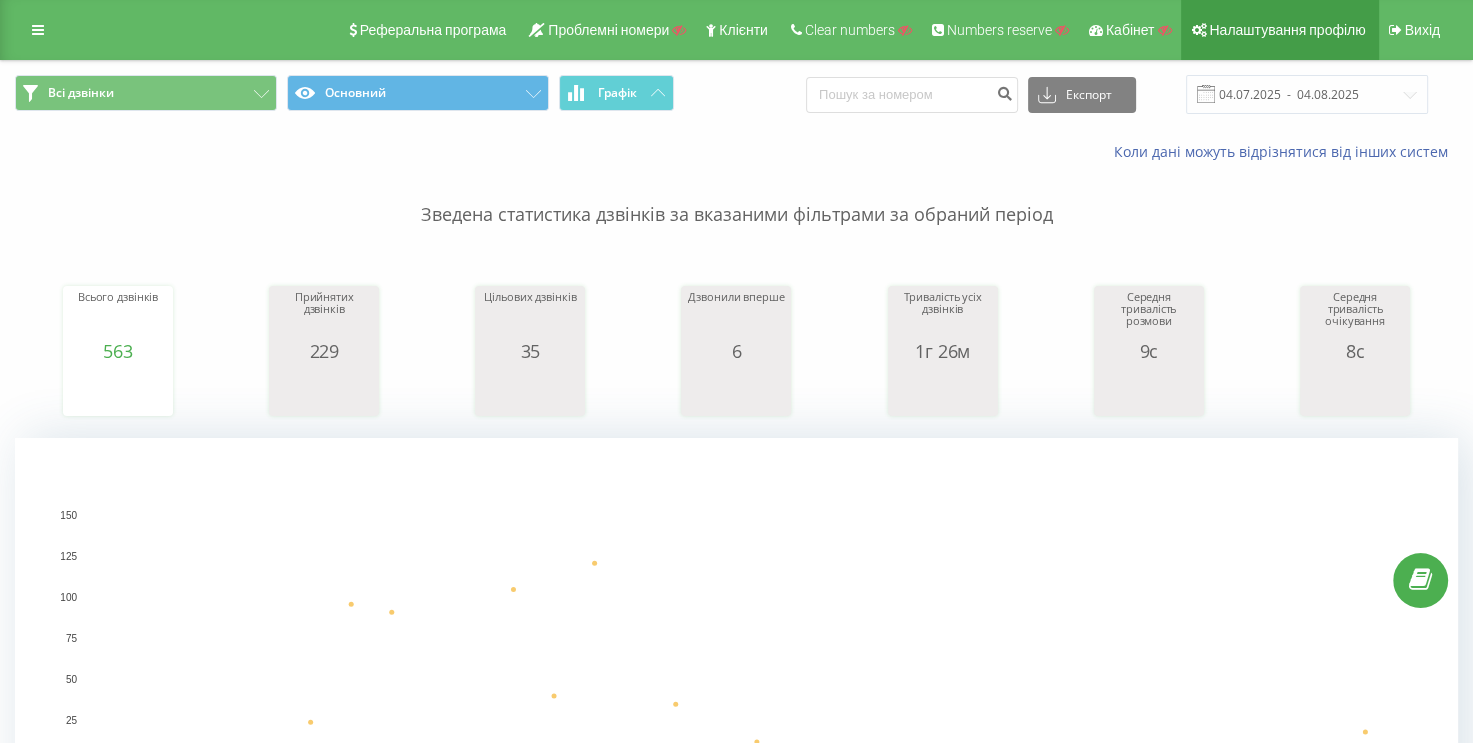 click on "Налаштування профілю" at bounding box center [1287, 30] 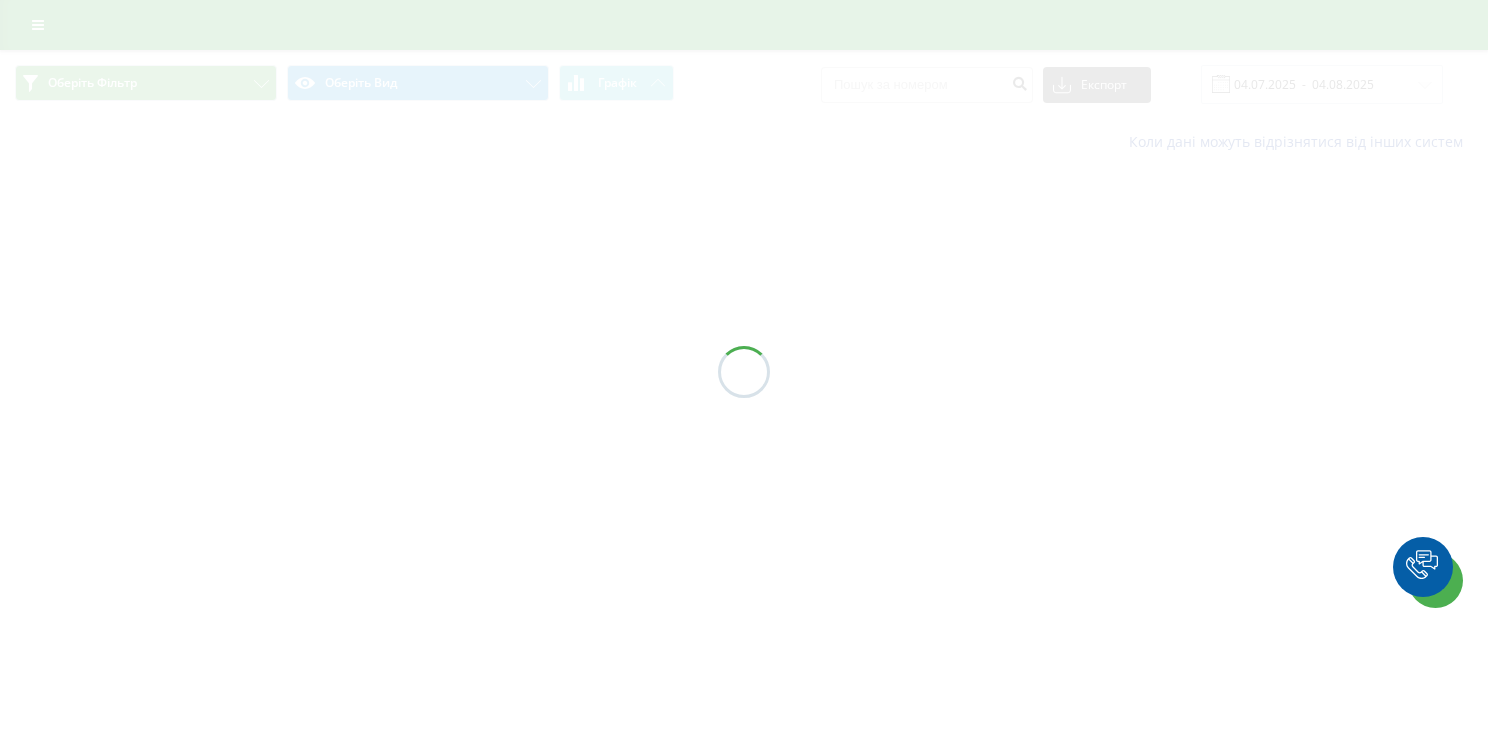 scroll, scrollTop: 0, scrollLeft: 0, axis: both 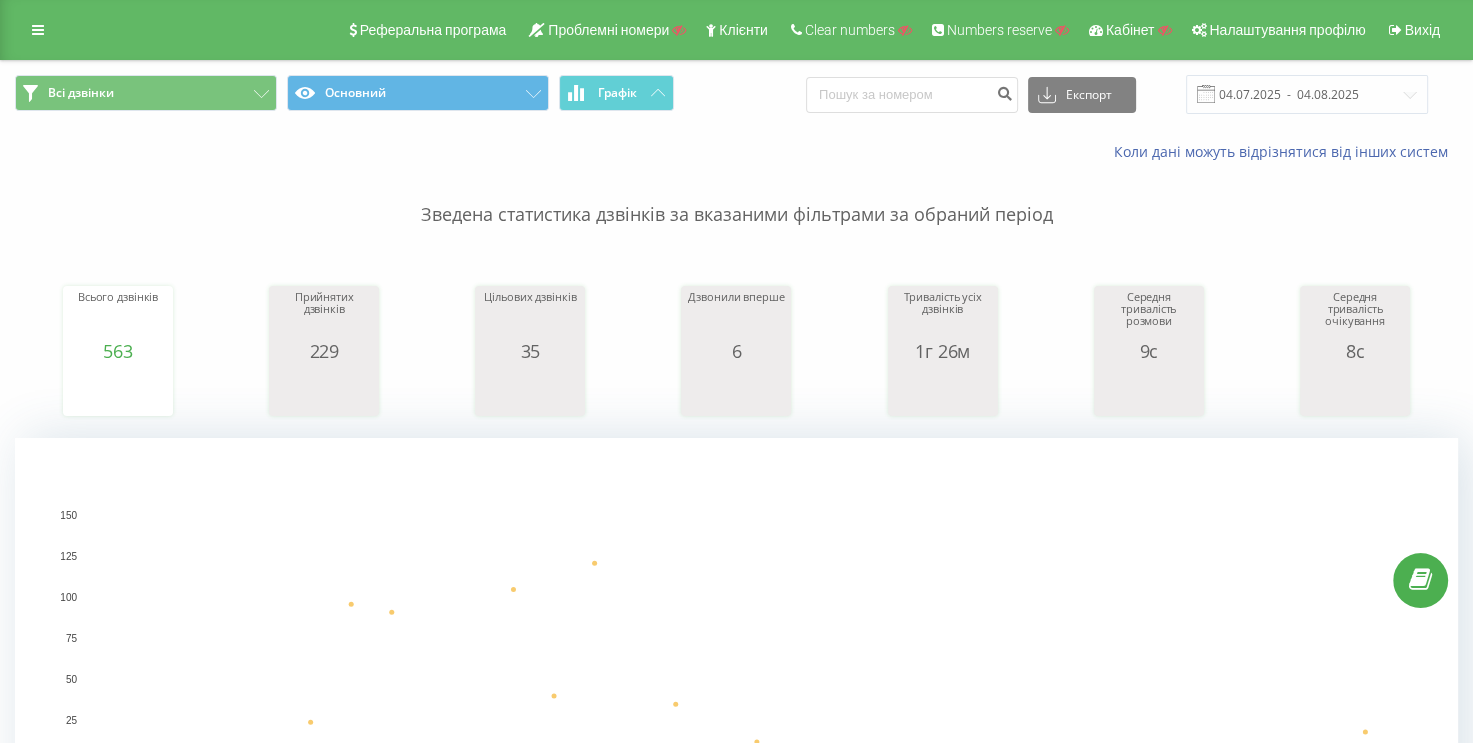 click at bounding box center (38, 30) 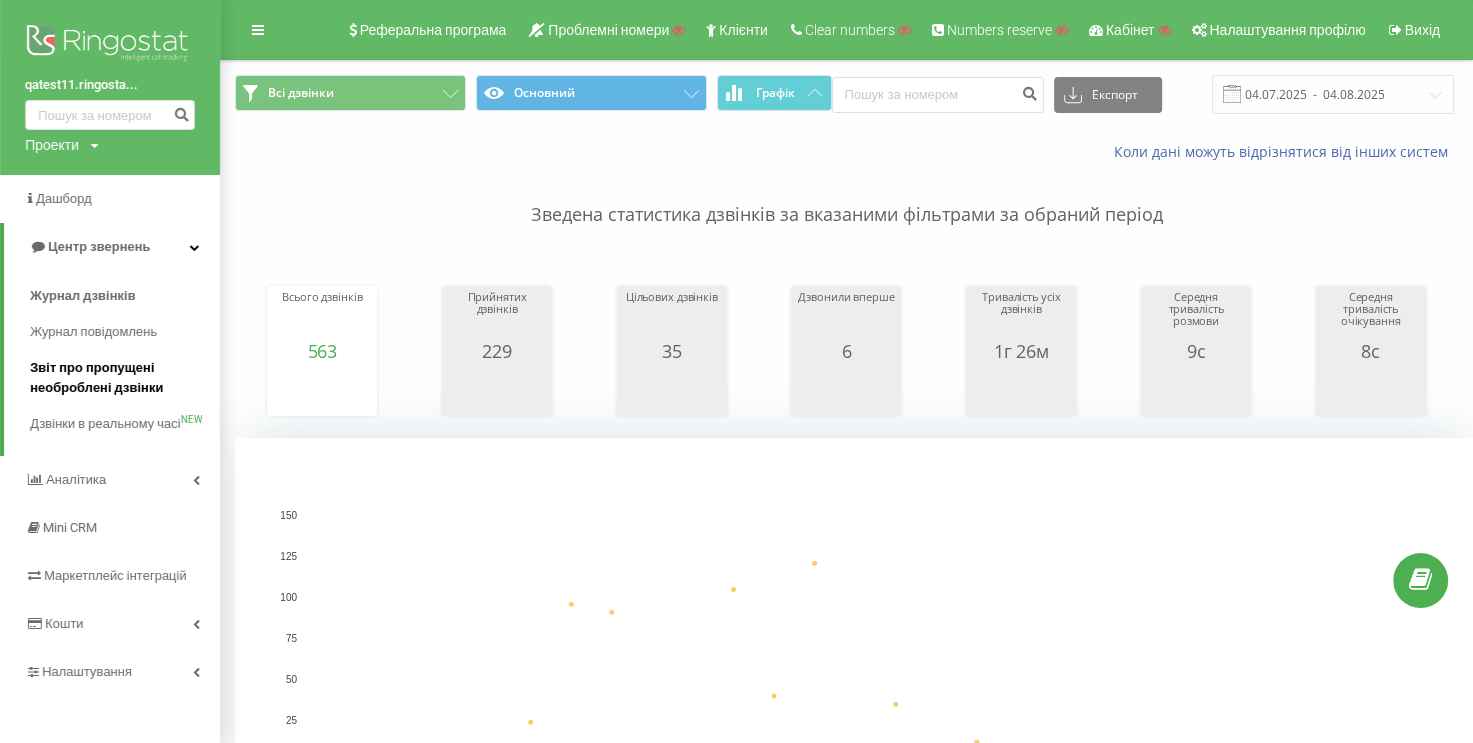 scroll, scrollTop: 100, scrollLeft: 0, axis: vertical 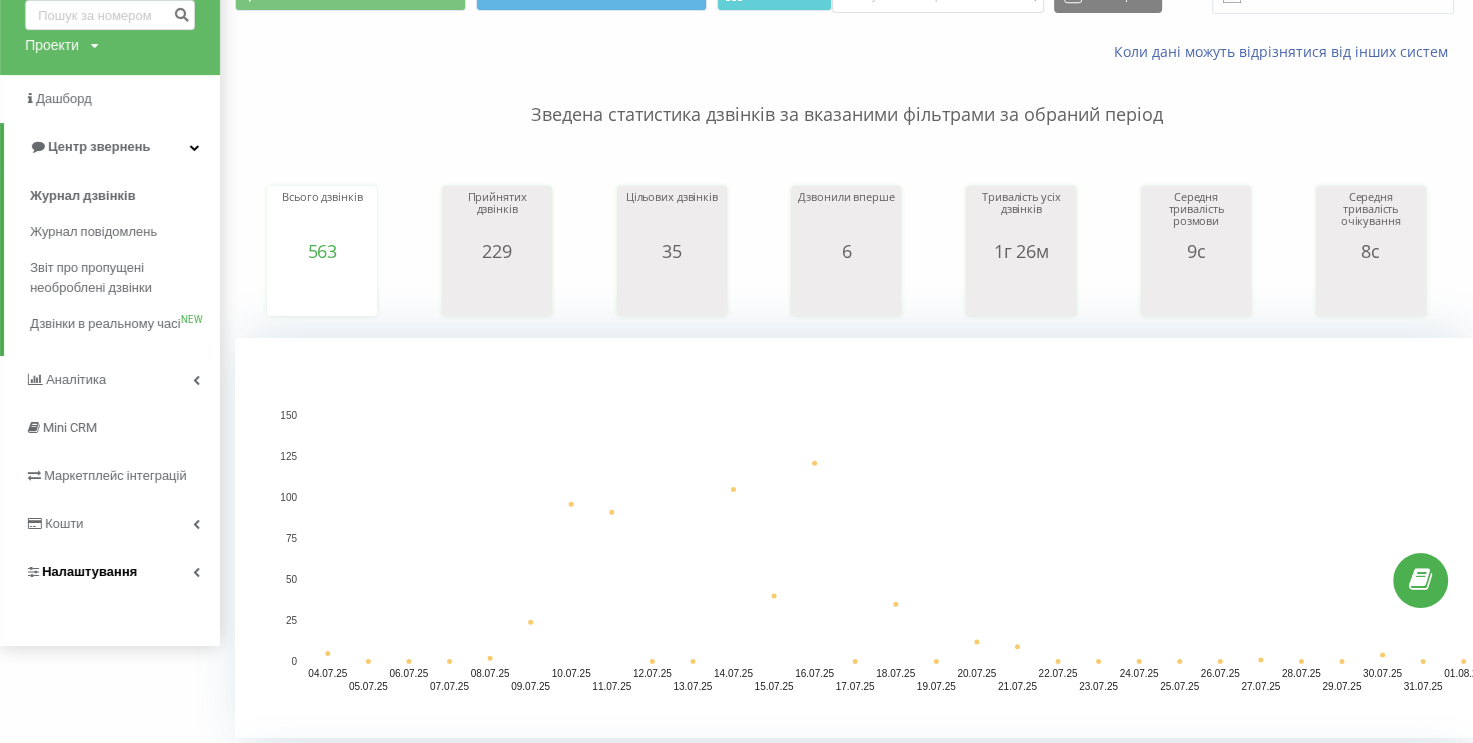 click at bounding box center (196, 572) 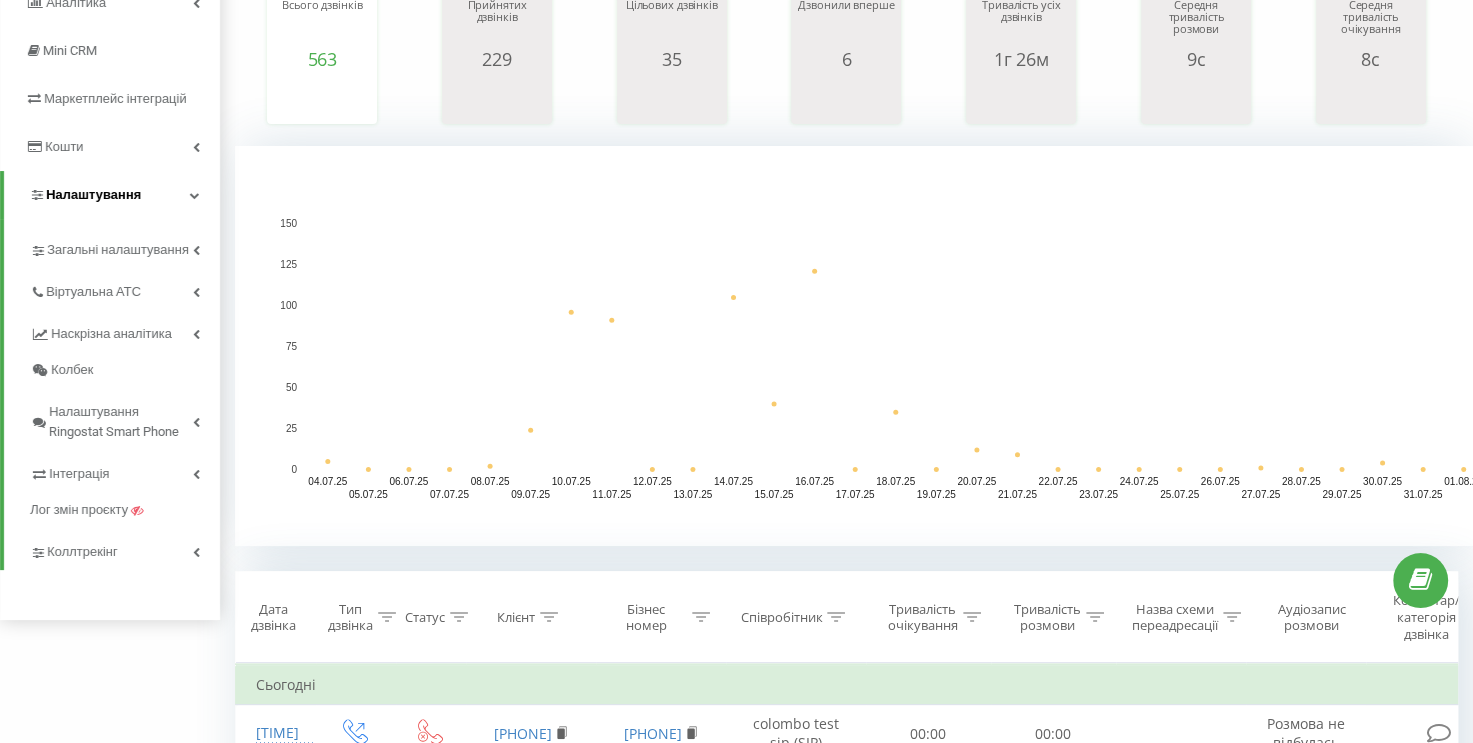 scroll, scrollTop: 300, scrollLeft: 0, axis: vertical 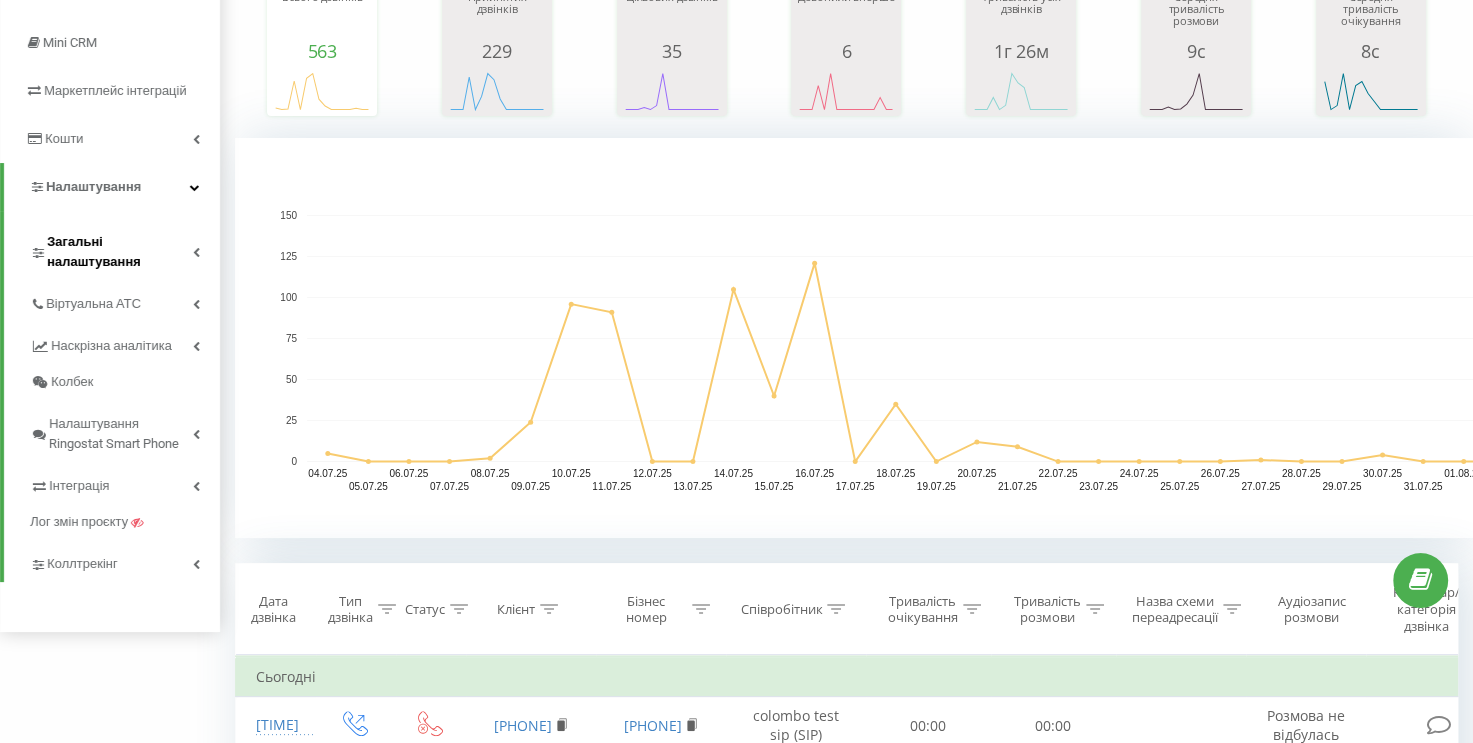 click on "Загальні налаштування" at bounding box center [120, 252] 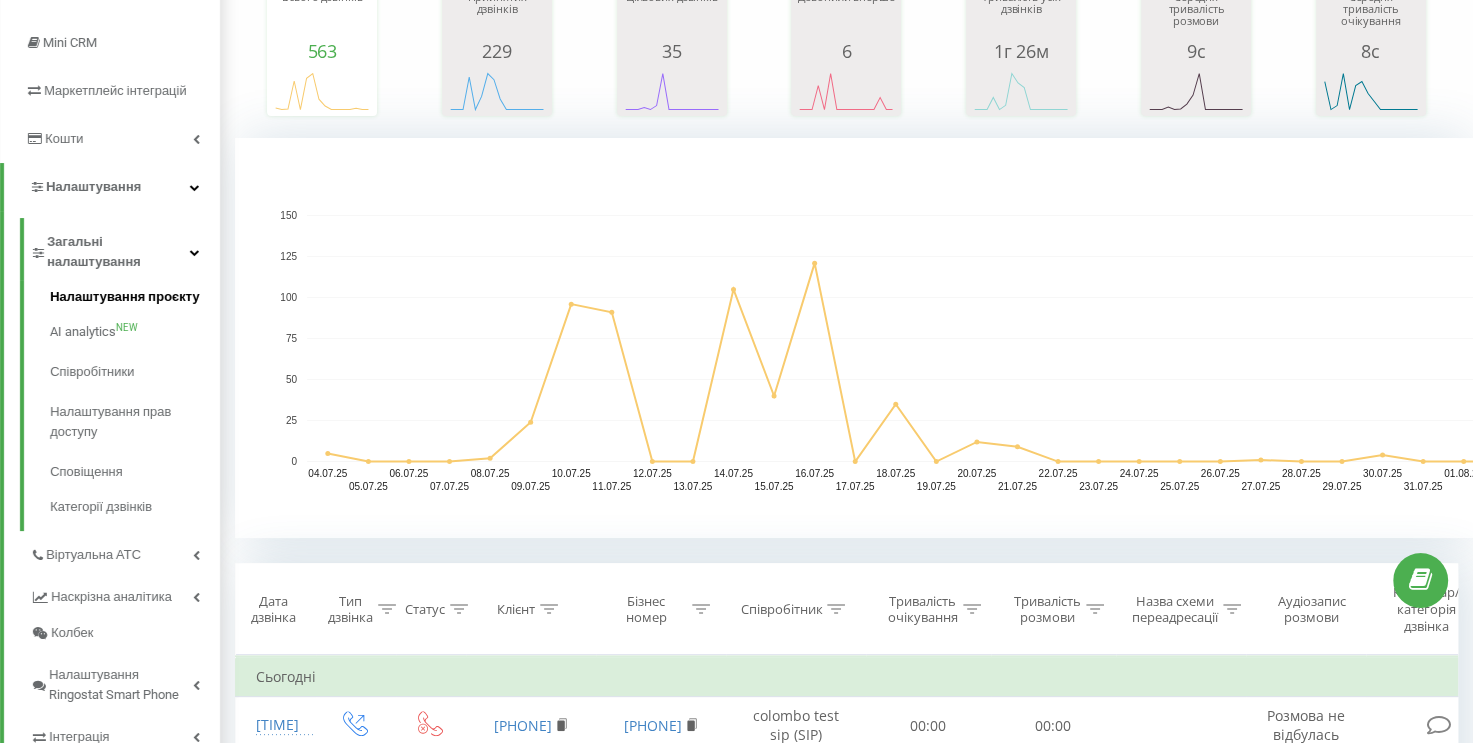 click on "Налаштування проєкту" at bounding box center (135, 299) 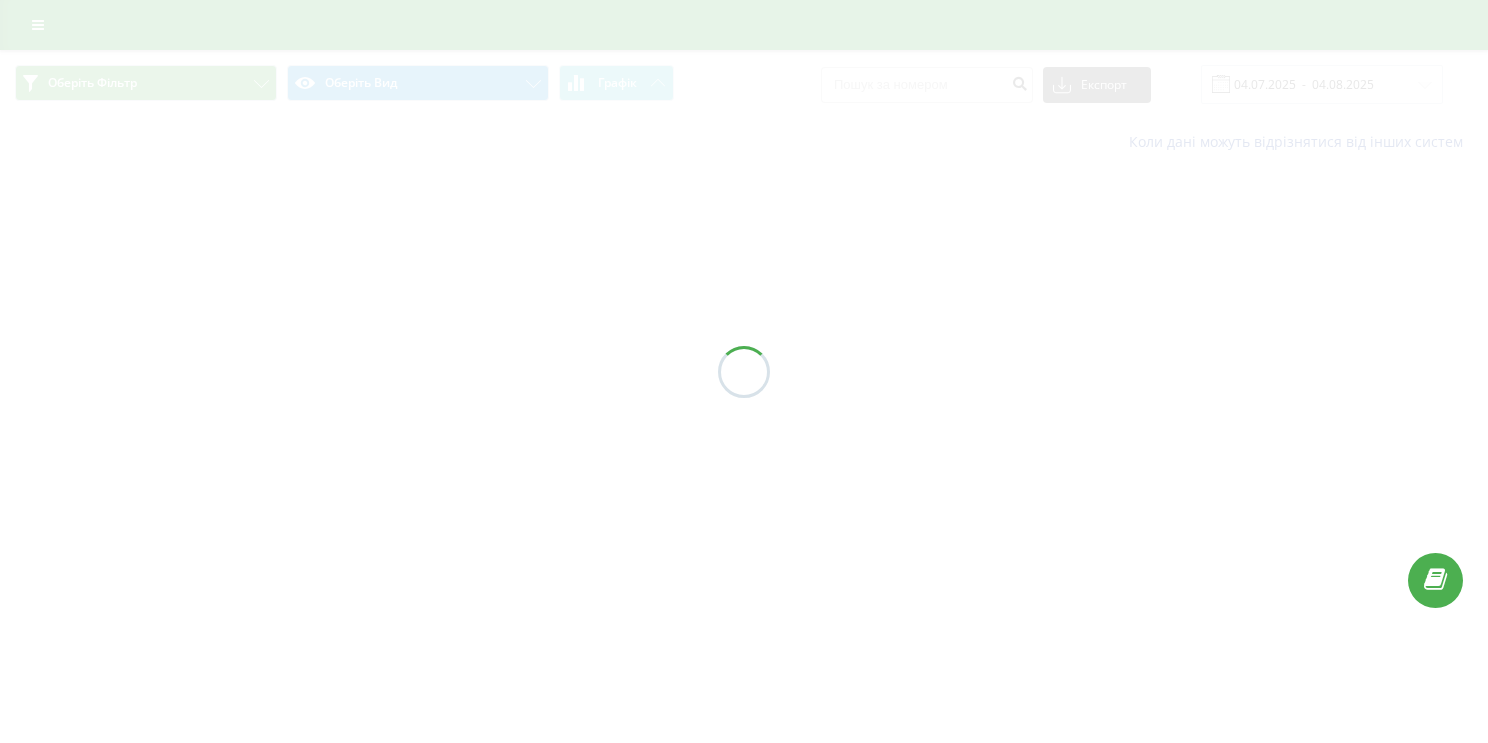 scroll, scrollTop: 0, scrollLeft: 0, axis: both 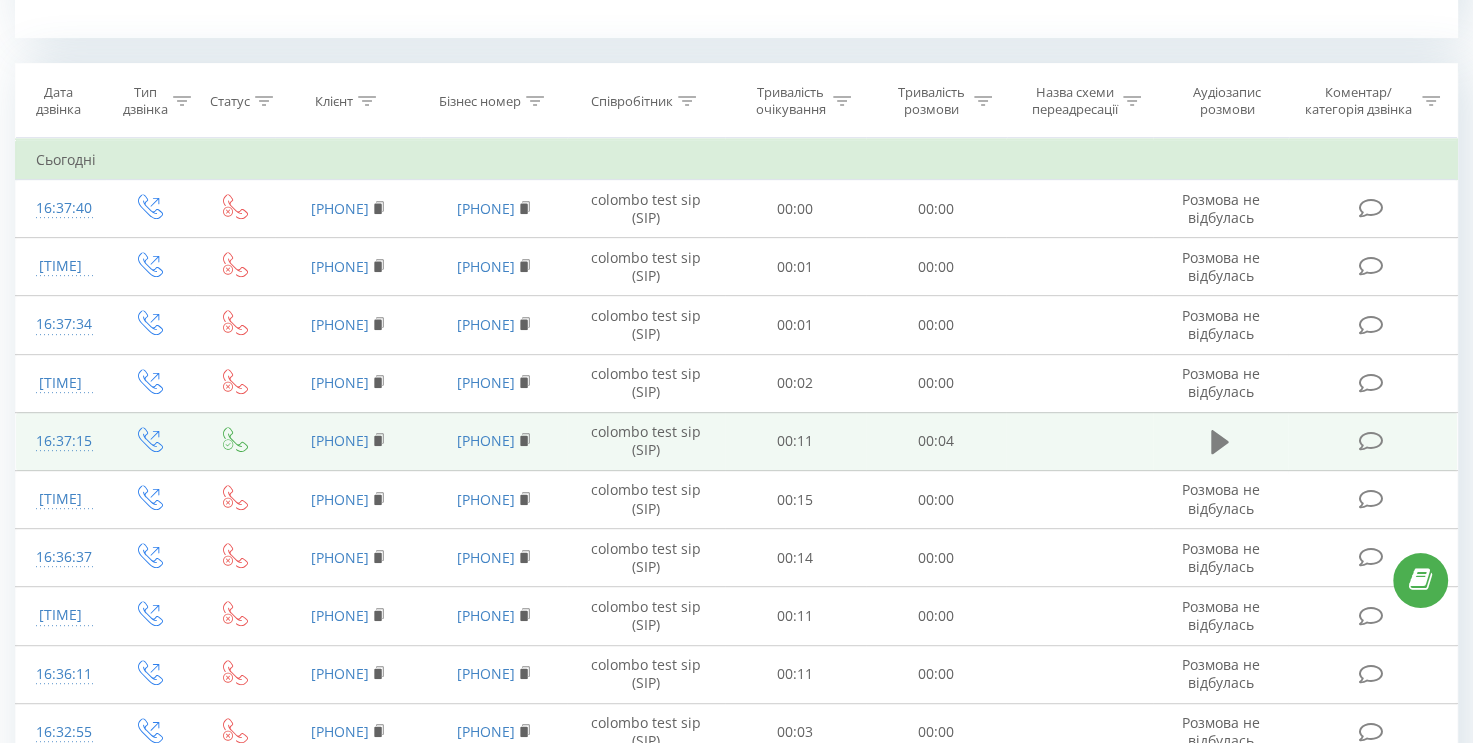 click 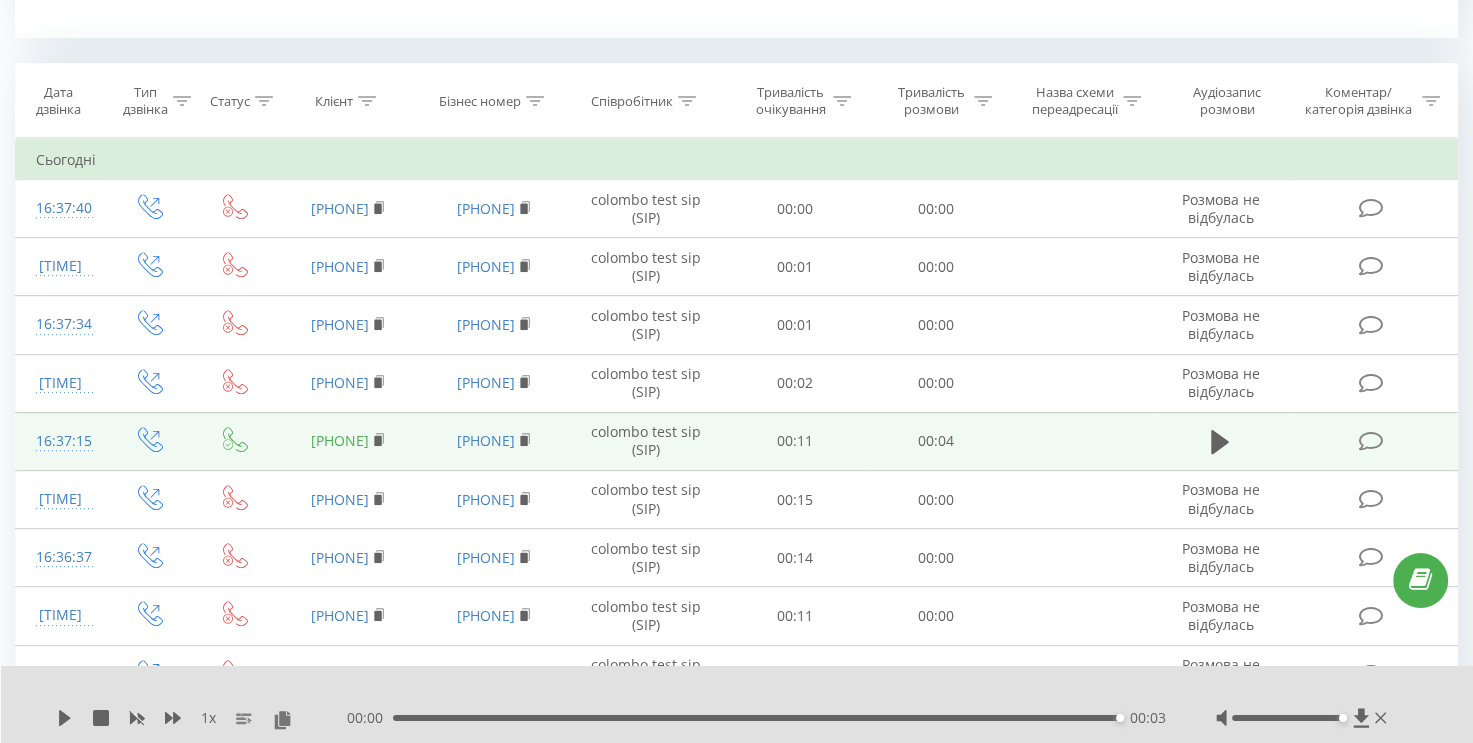click on "[PHONE]" at bounding box center [340, 440] 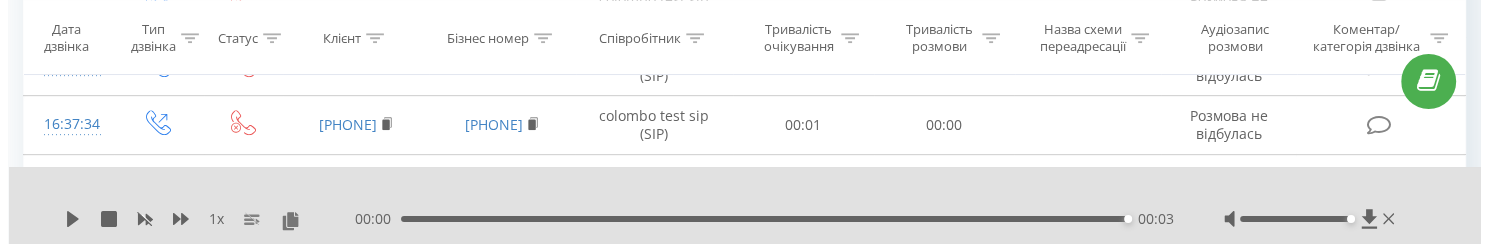 scroll, scrollTop: 1100, scrollLeft: 0, axis: vertical 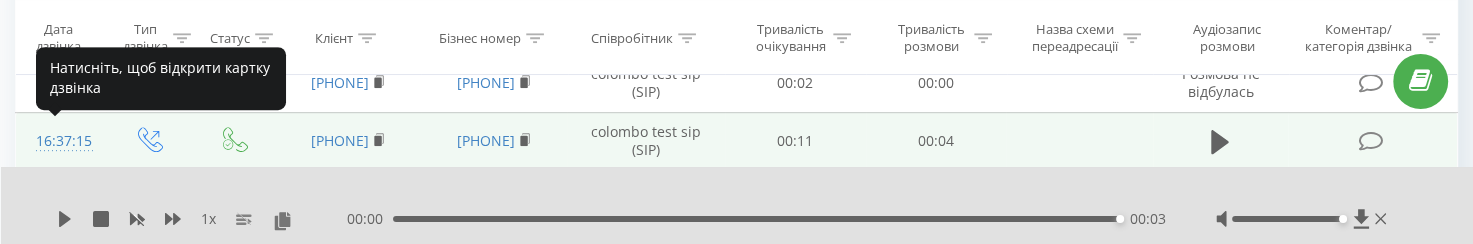 click on "16:37:15" at bounding box center [61, 141] 